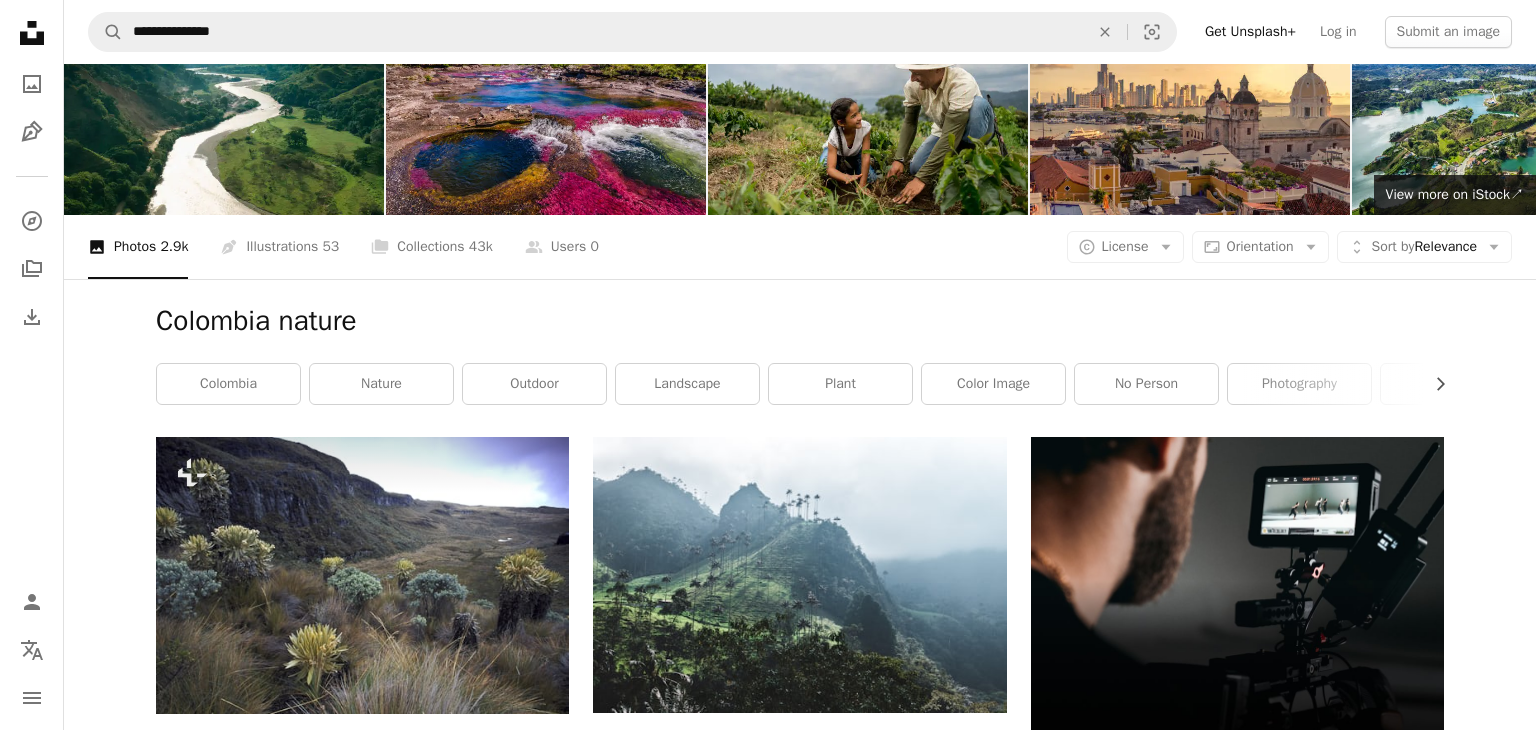 scroll, scrollTop: 62, scrollLeft: 0, axis: vertical 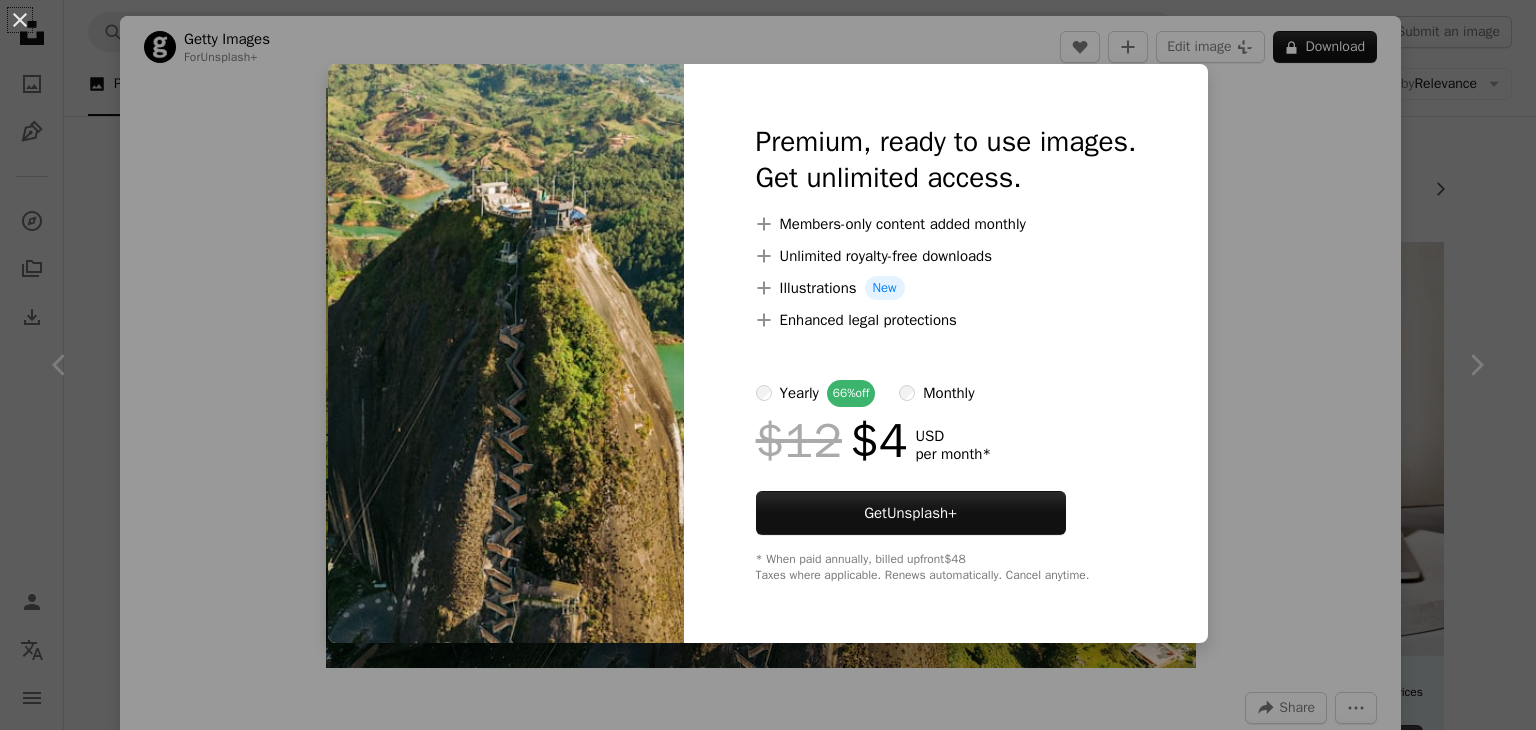 click on "An X shape Premium, ready to use images. Get unlimited access. A plus sign Members-only content added monthly A plus sign Unlimited royalty-free downloads A plus sign Illustrations  New A plus sign Enhanced legal protections yearly 66%  off monthly $12   $4 USD per month * Get  Unsplash+ * When paid annually, billed upfront  $48 Taxes where applicable. Renews automatically. Cancel anytime." at bounding box center [768, 365] 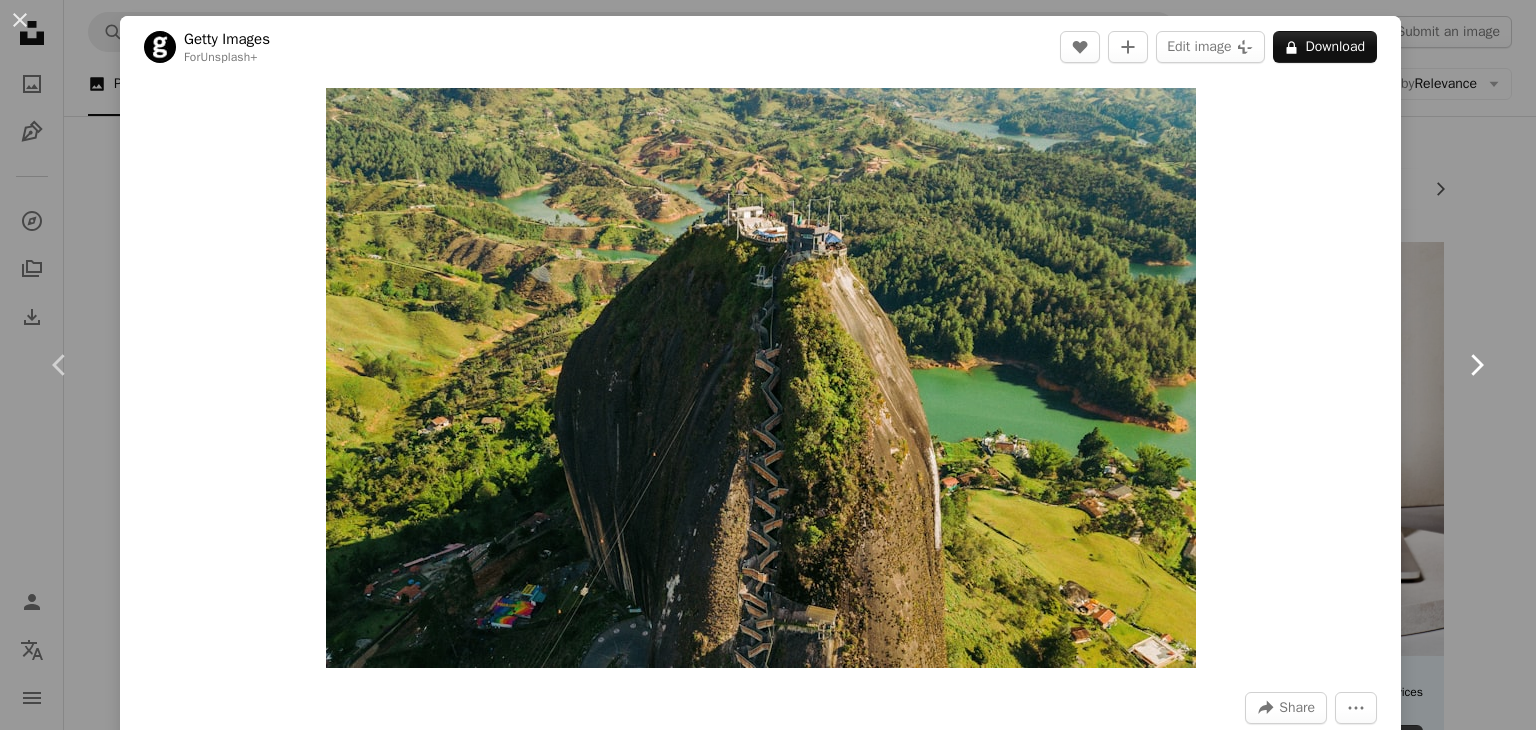 click on "Chevron right" 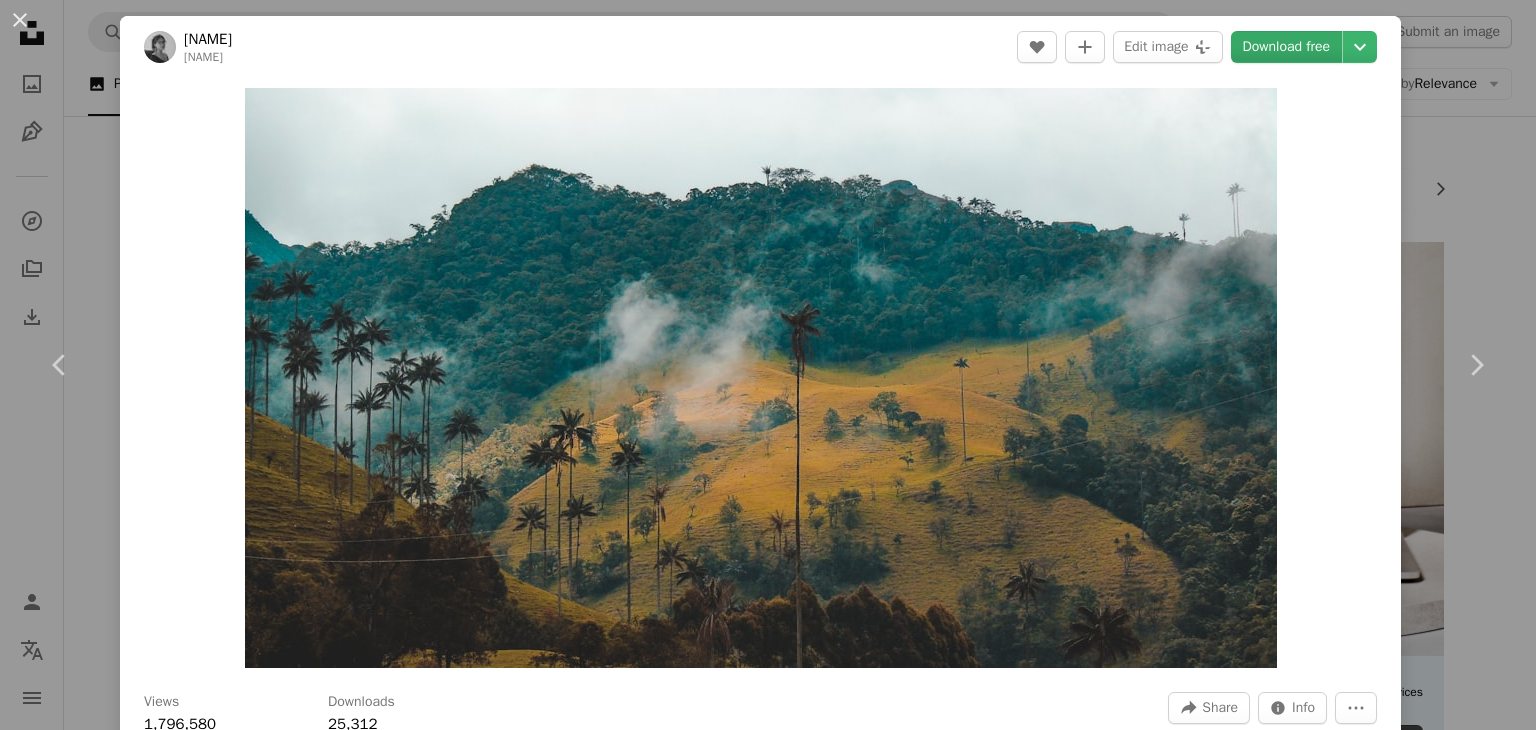 click on "Download free" at bounding box center (1287, 47) 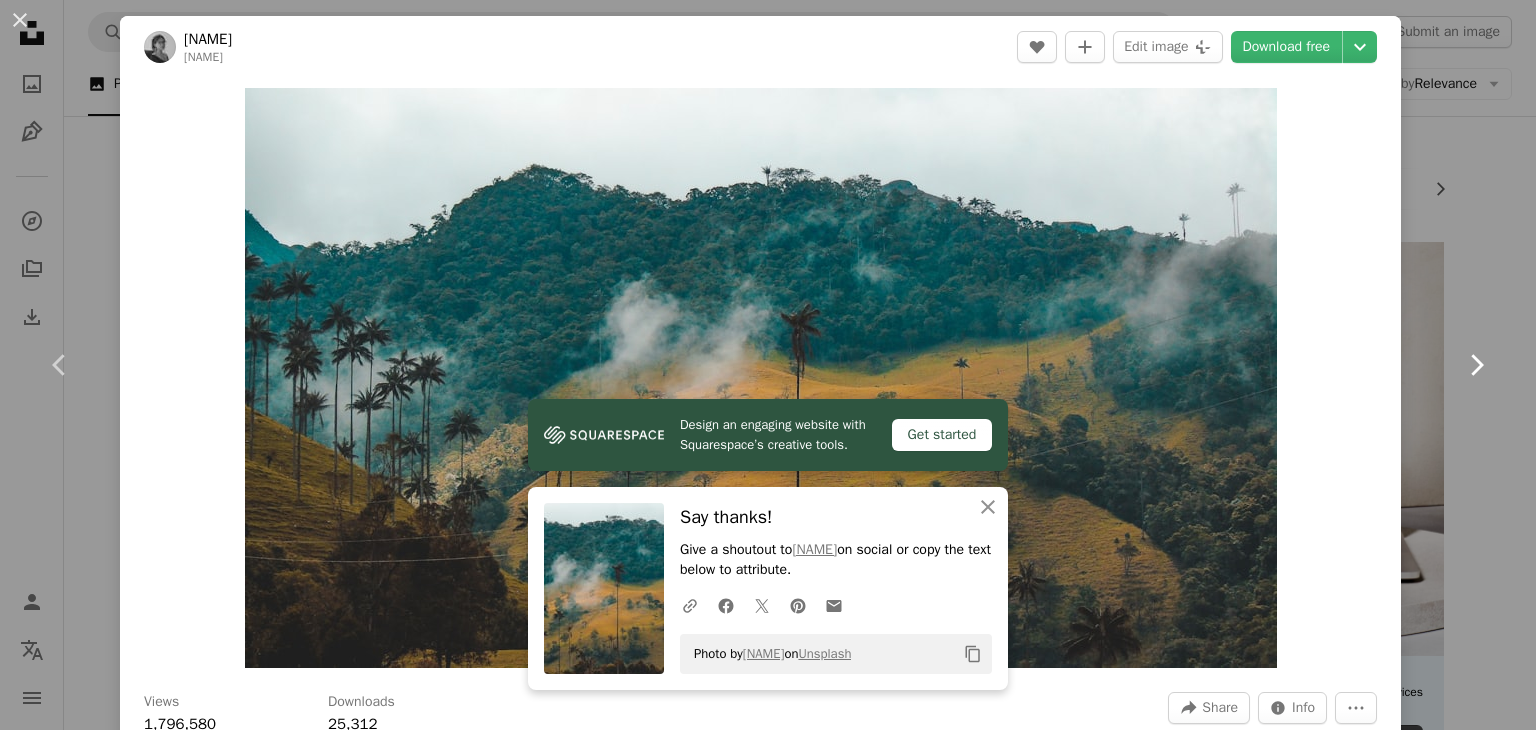click on "Chevron right" 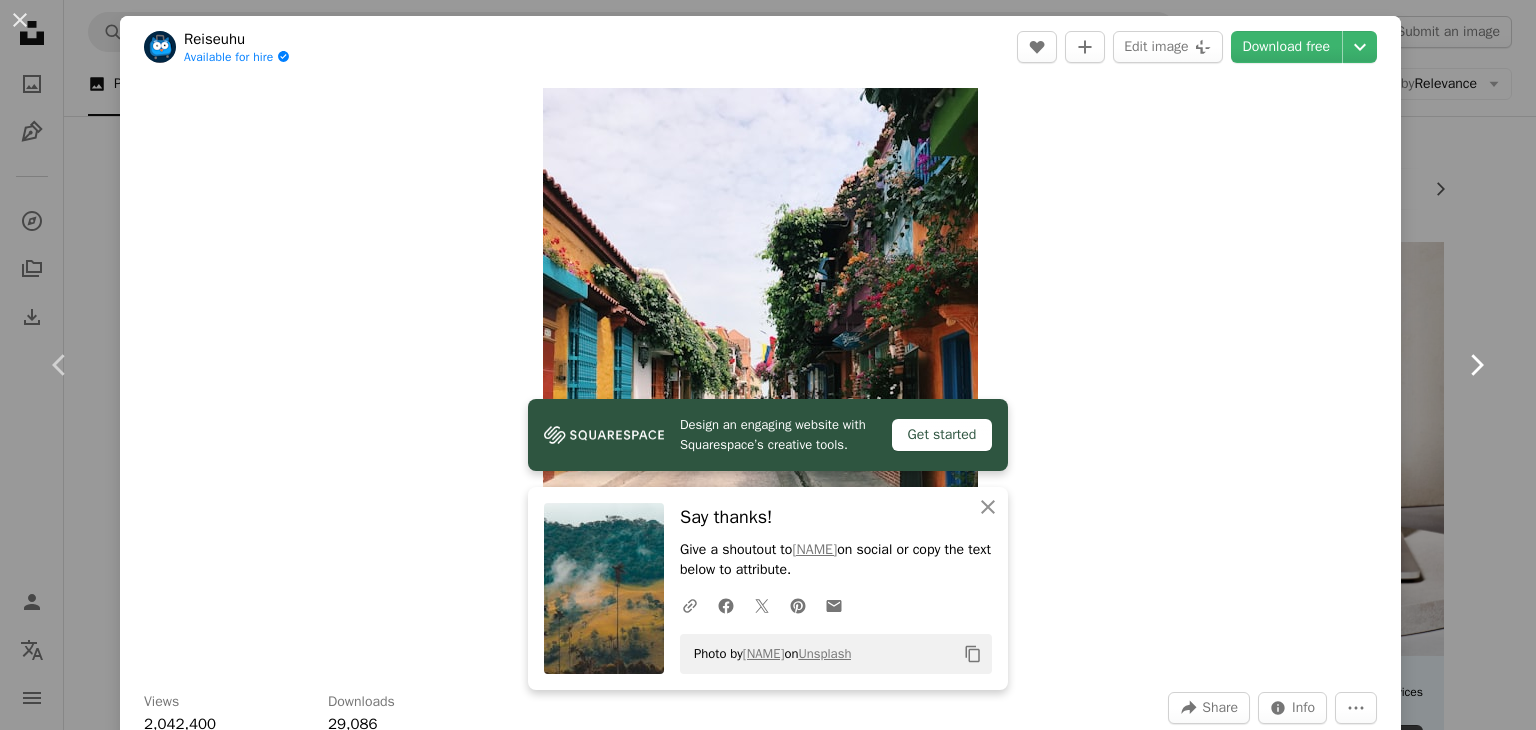 click on "Chevron right" 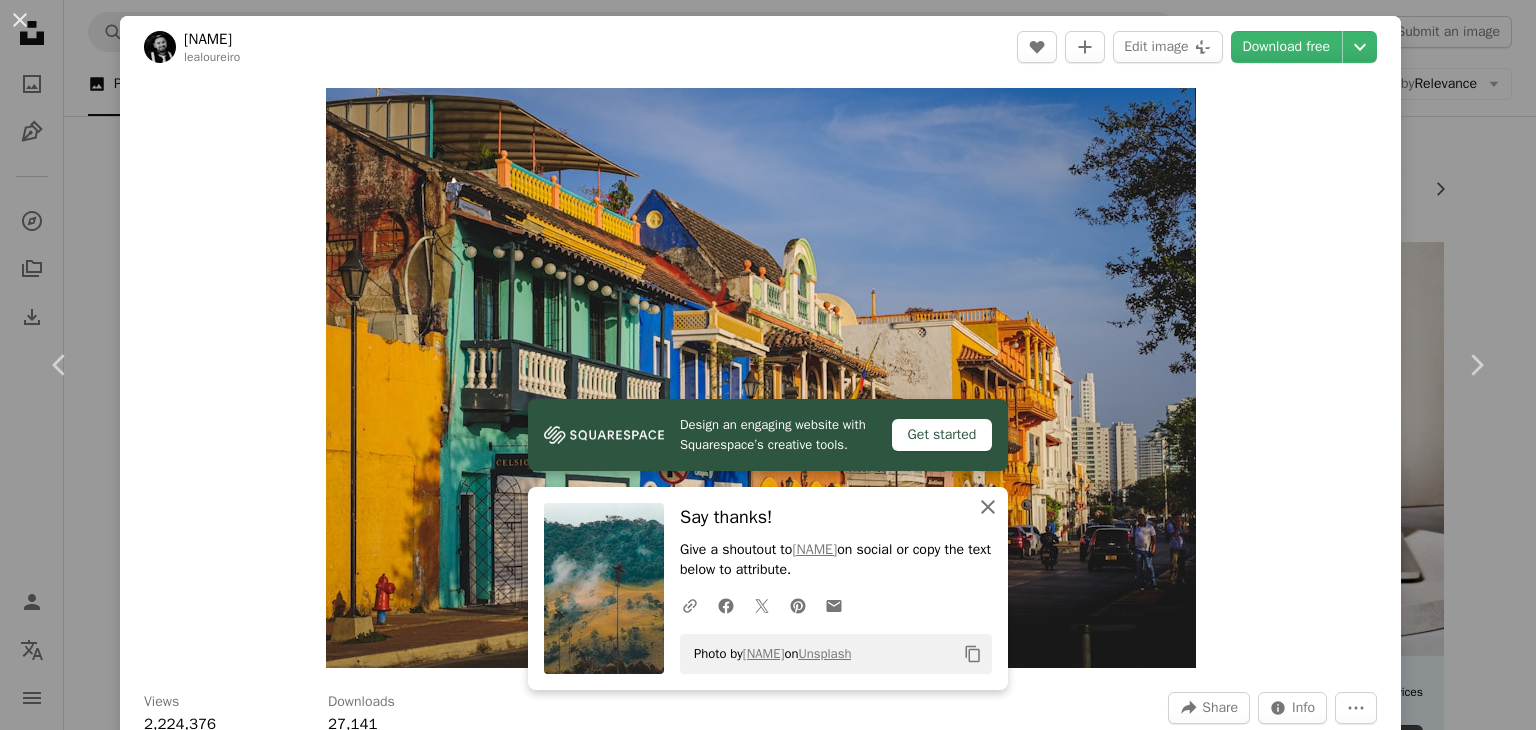 click on "An X shape" 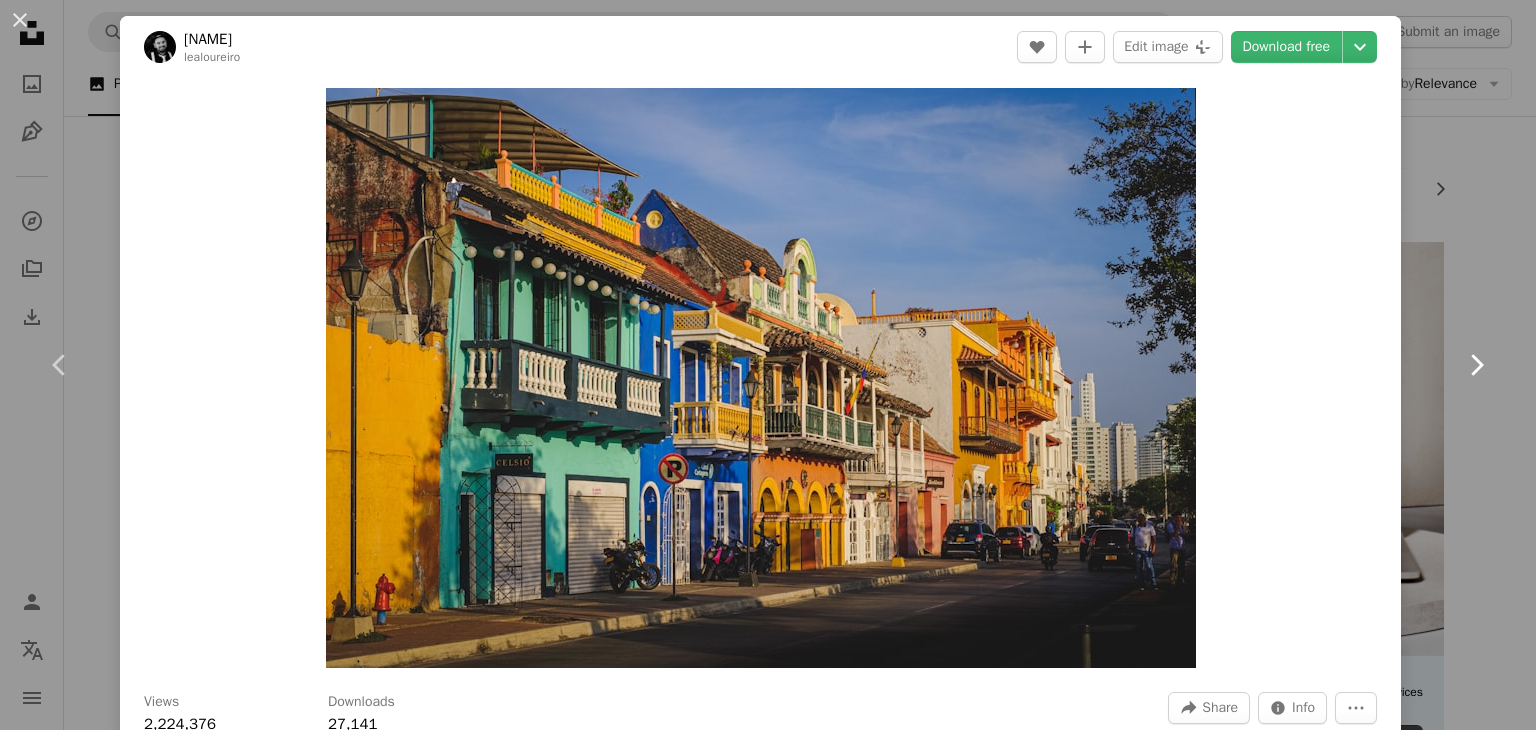 click on "Chevron right" 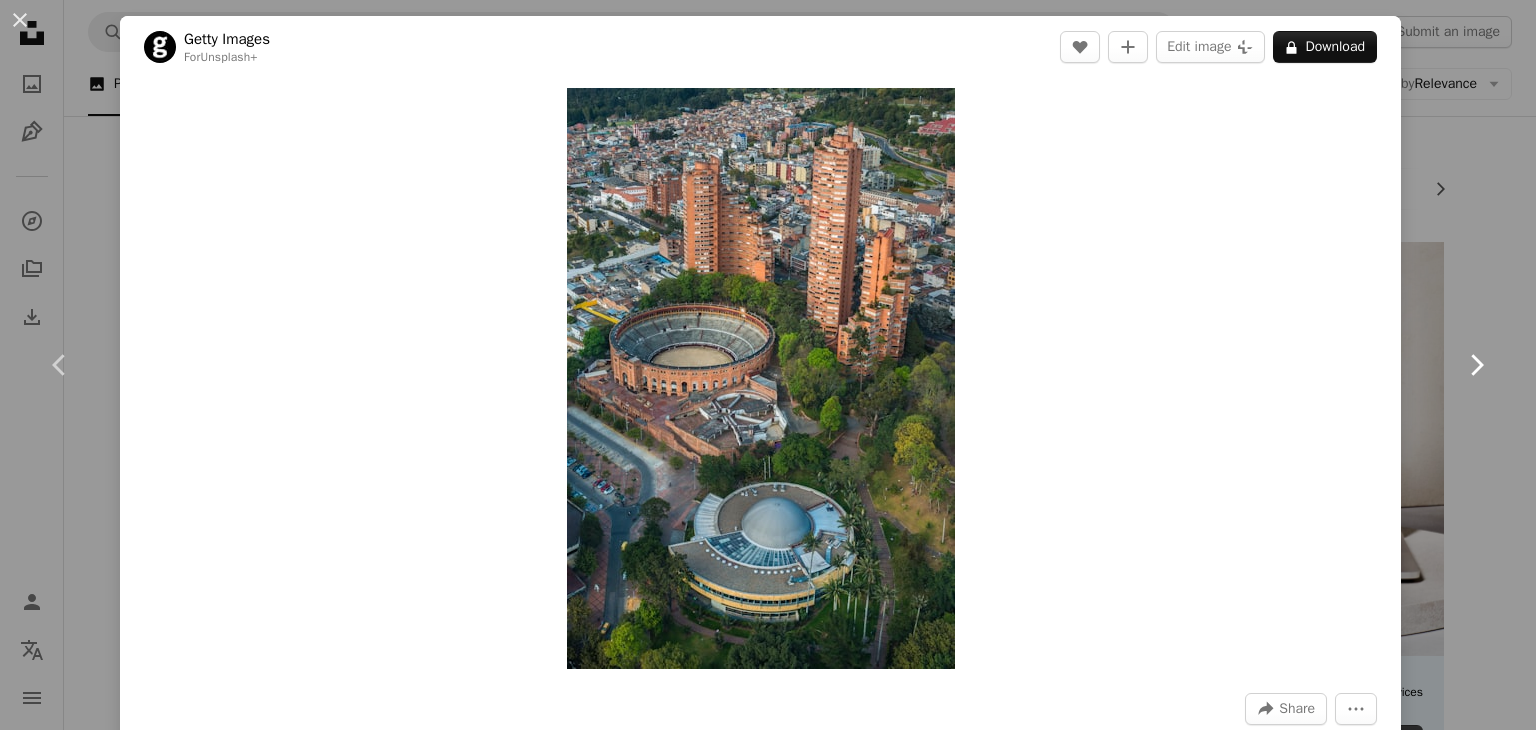click on "Chevron right" 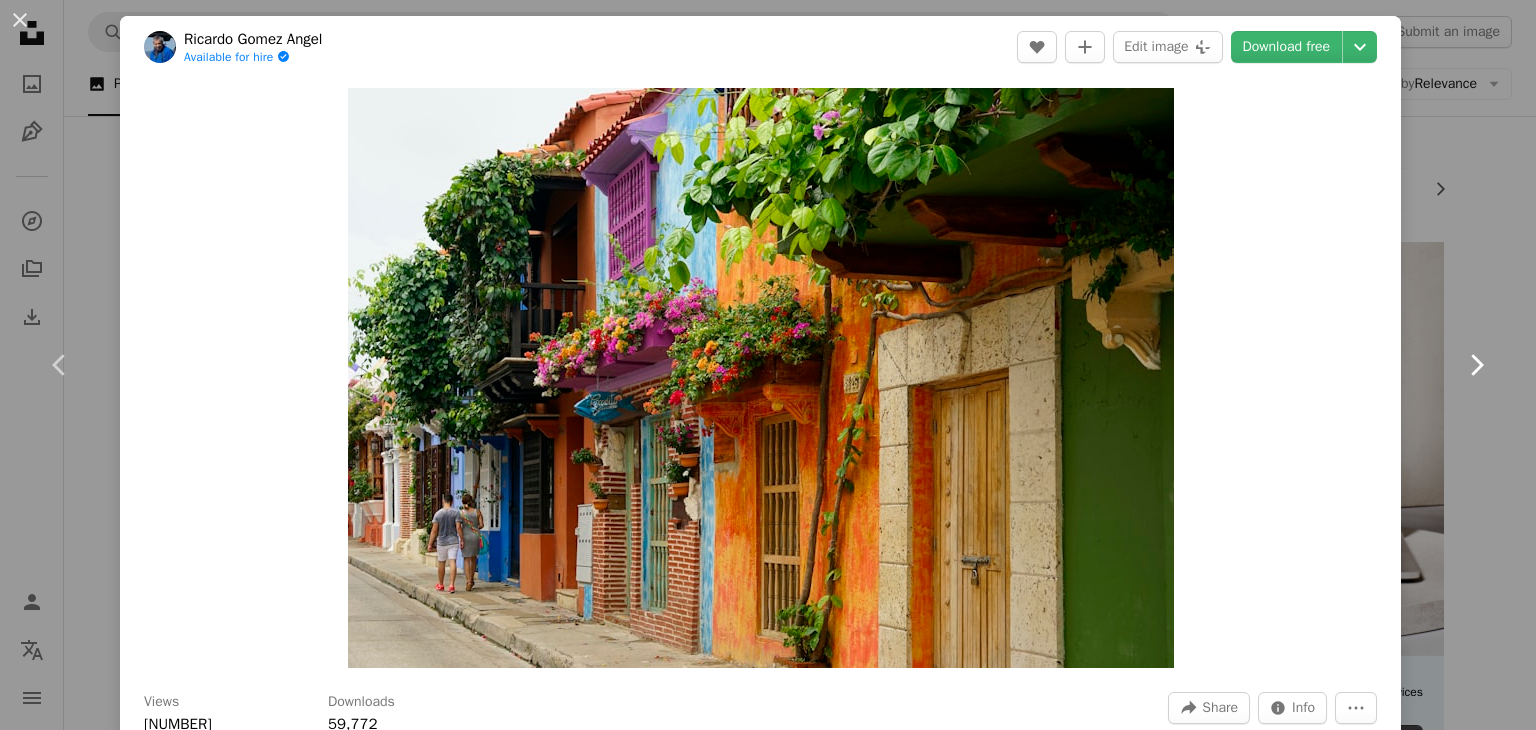 click on "Chevron right" 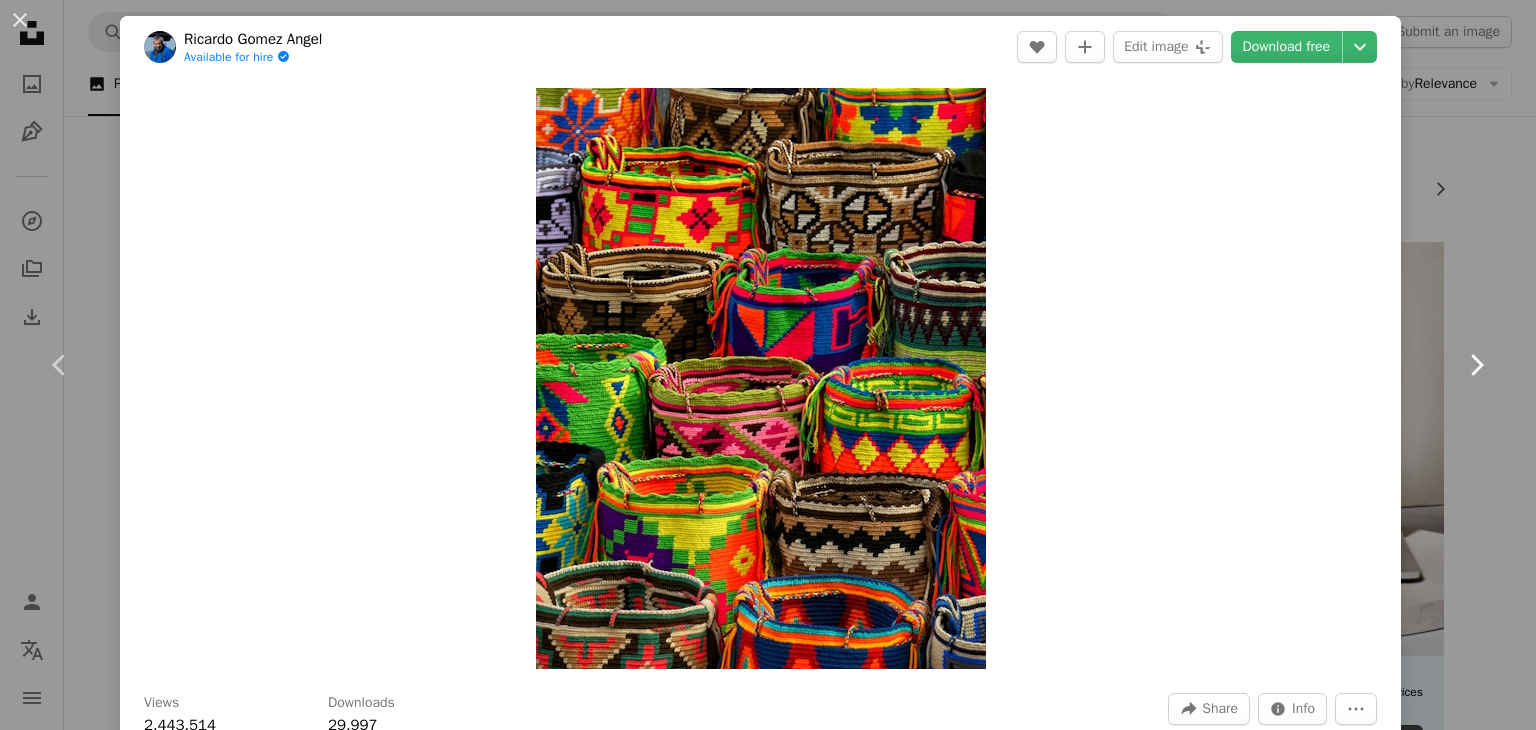 click 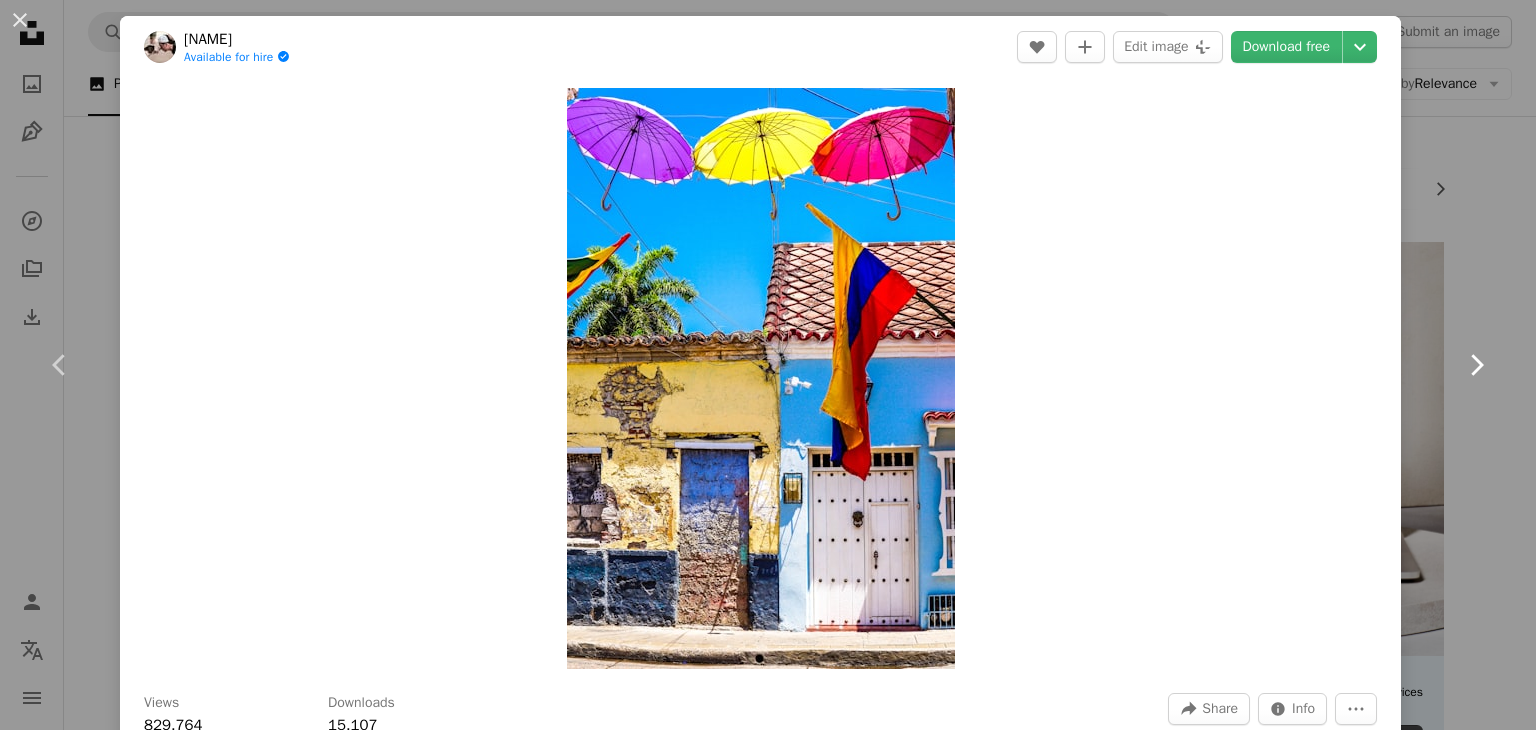 click 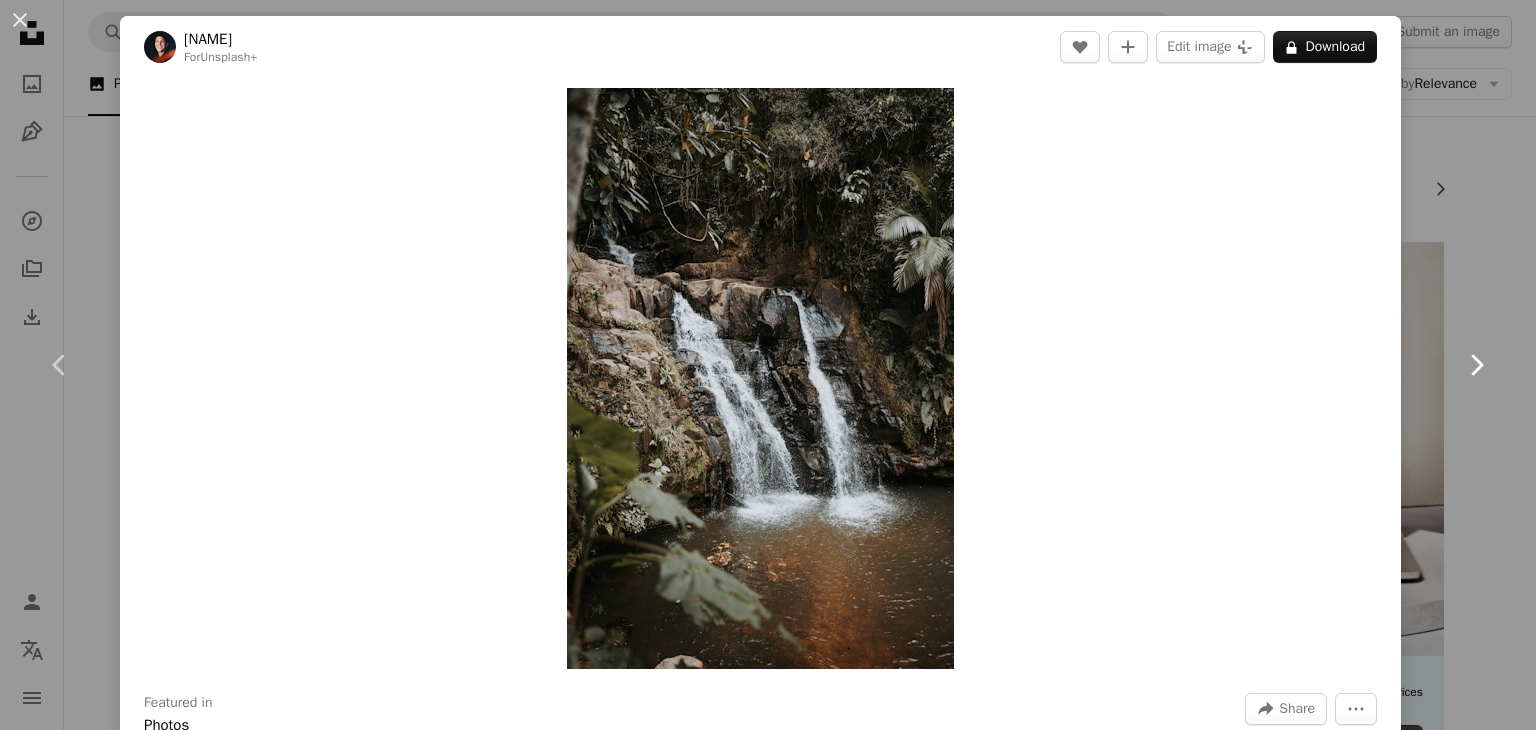 click 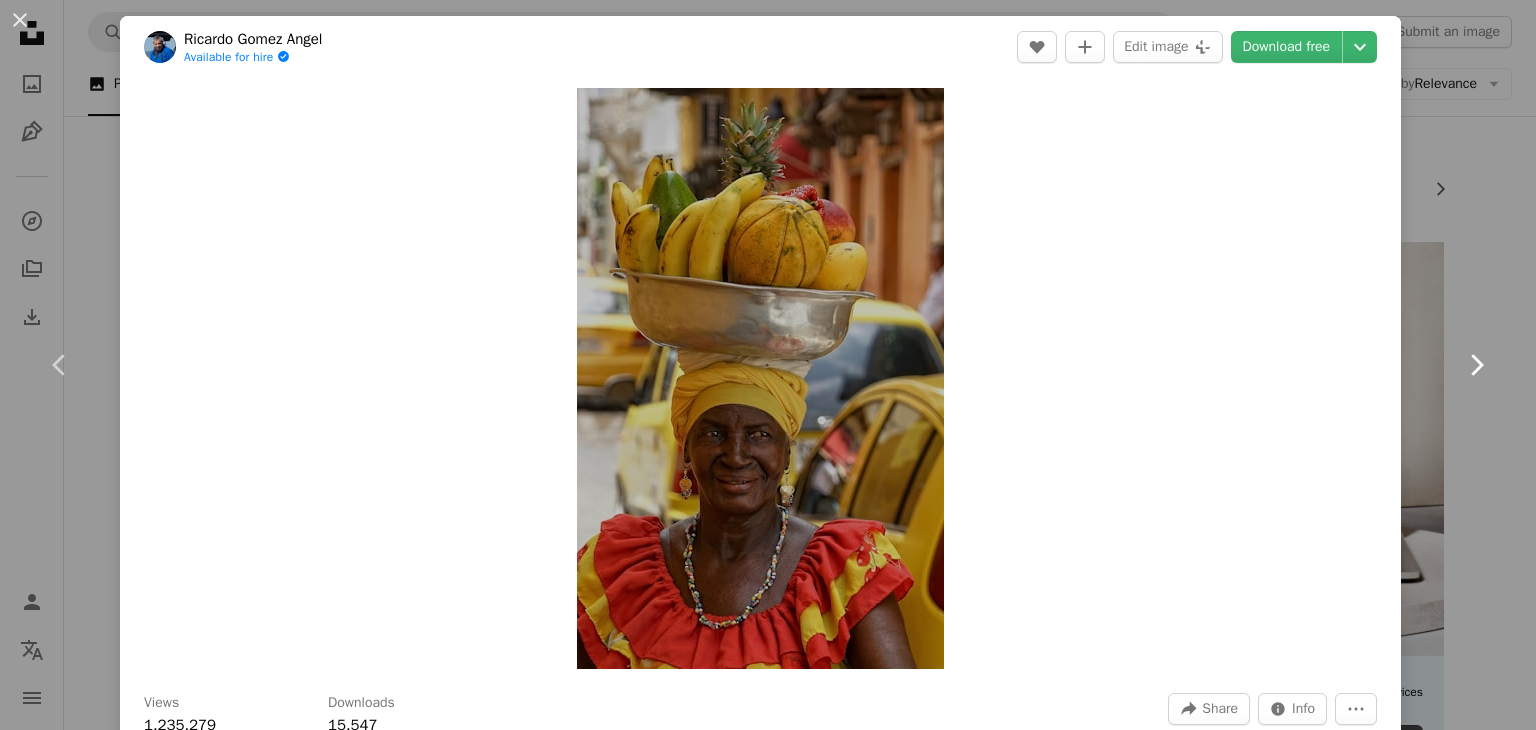 click 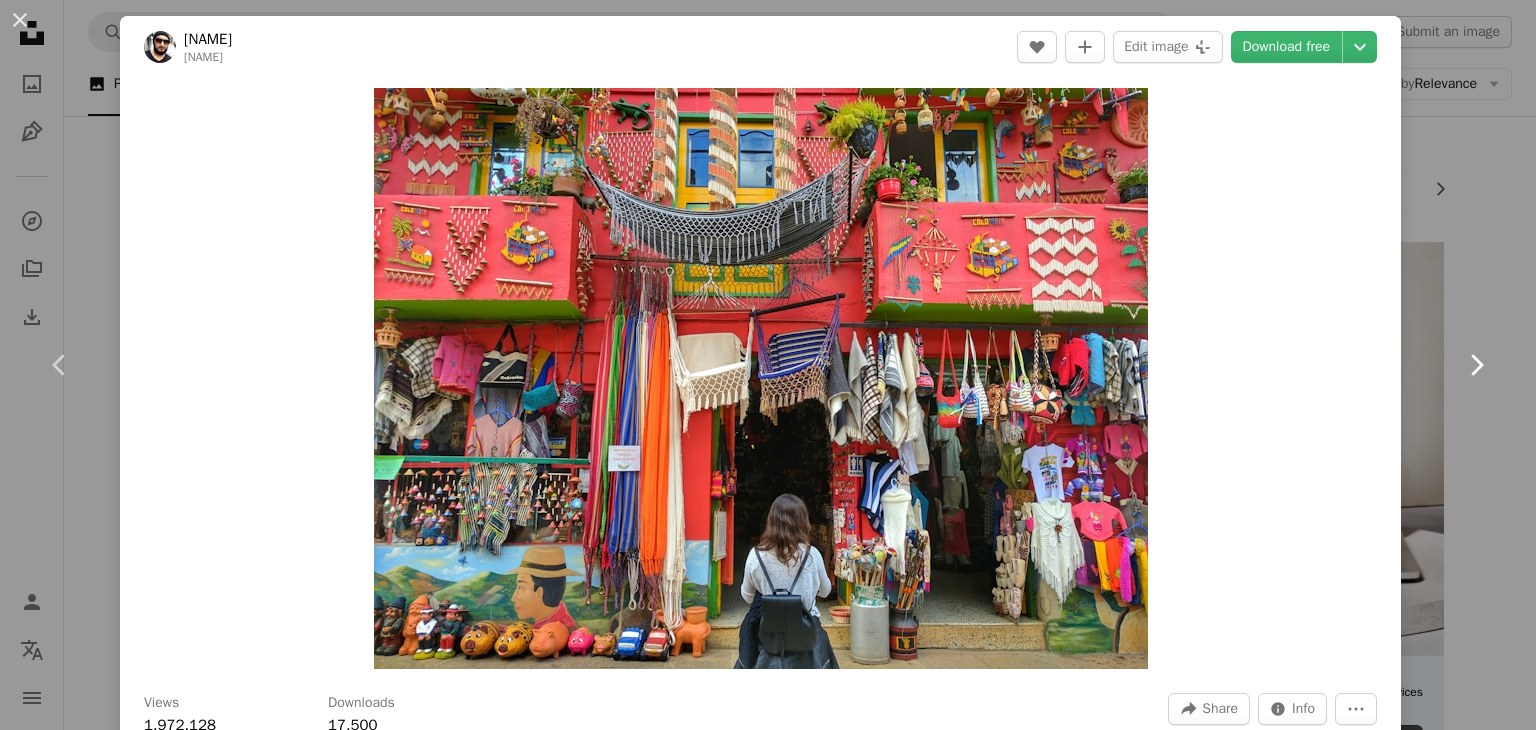 click 